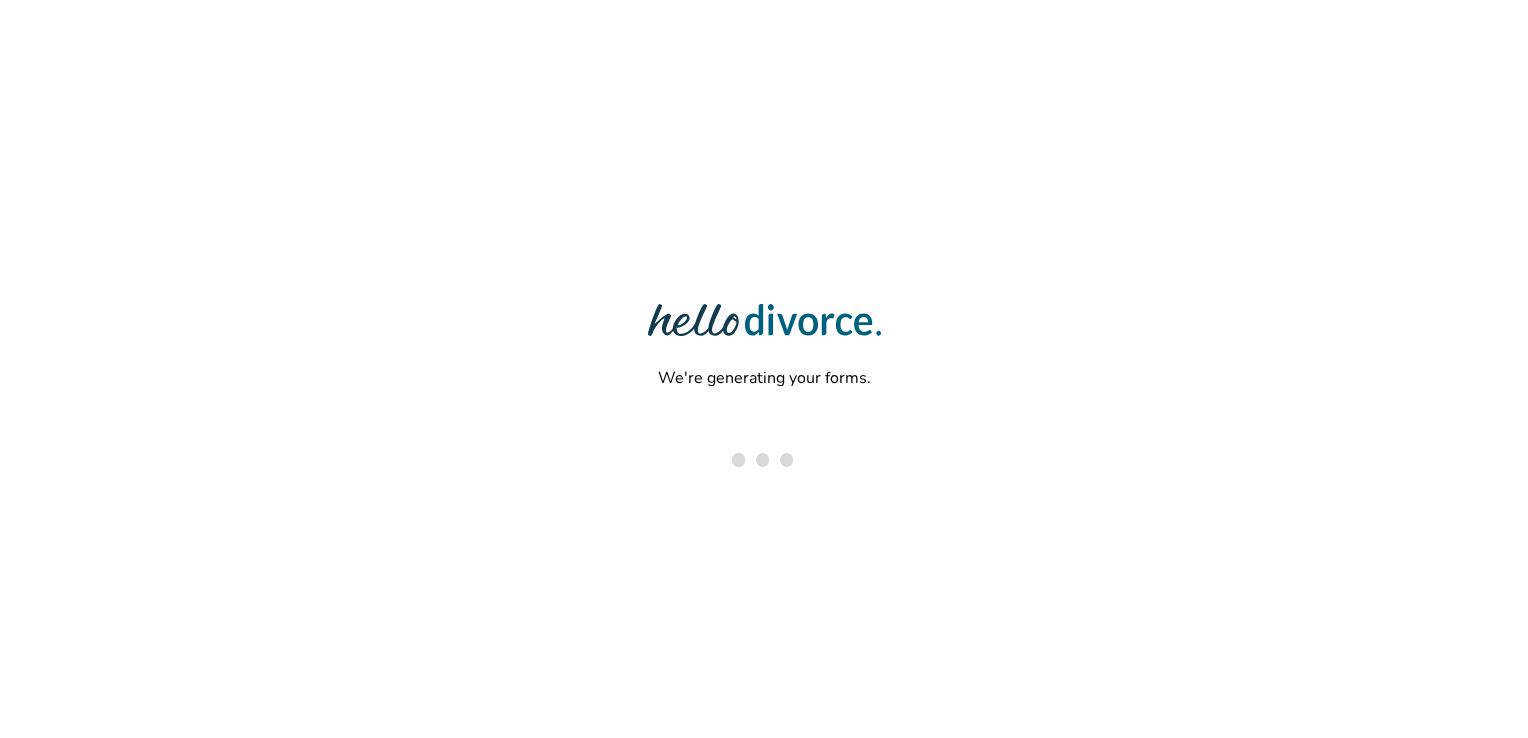 scroll, scrollTop: 0, scrollLeft: 0, axis: both 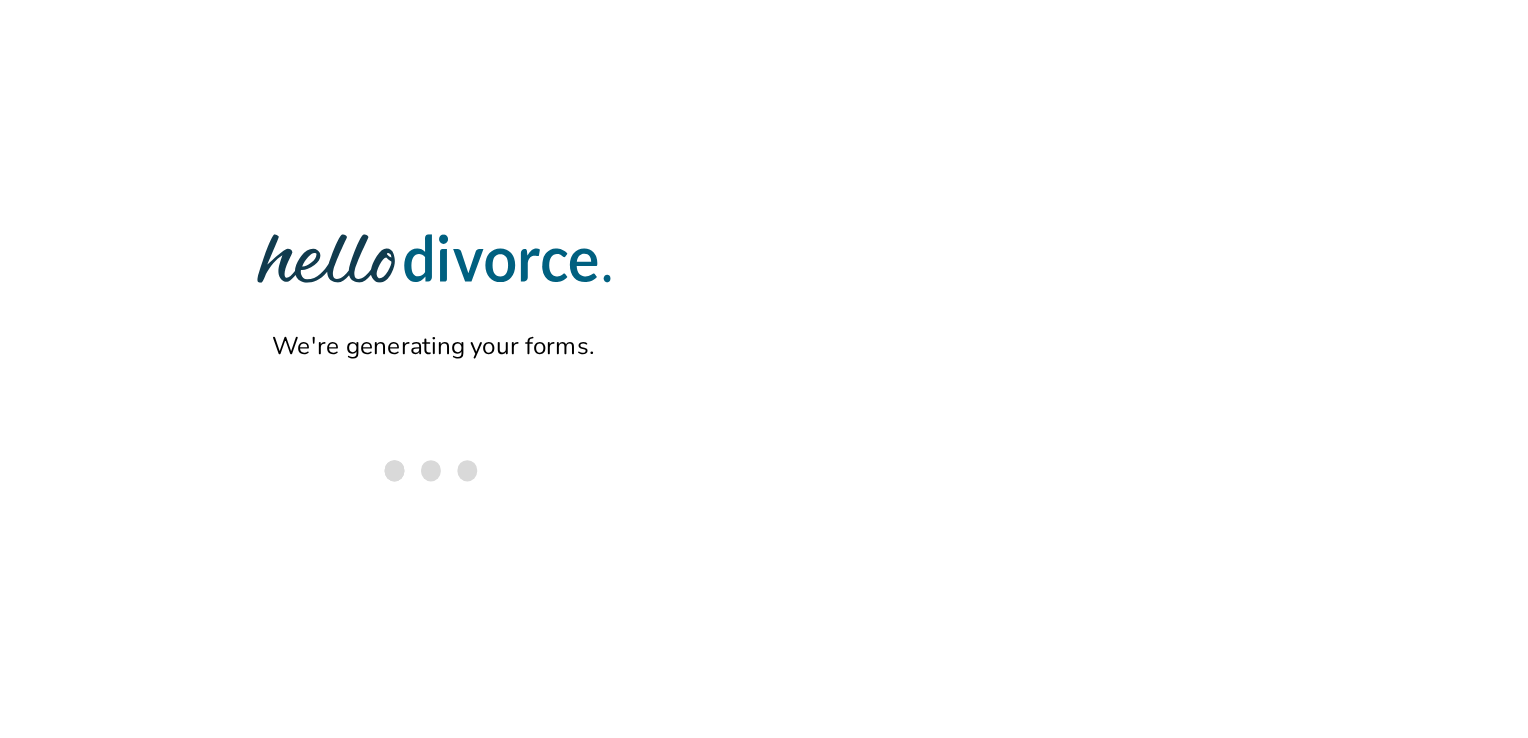 click on "We're generating your forms." at bounding box center (764, 304) 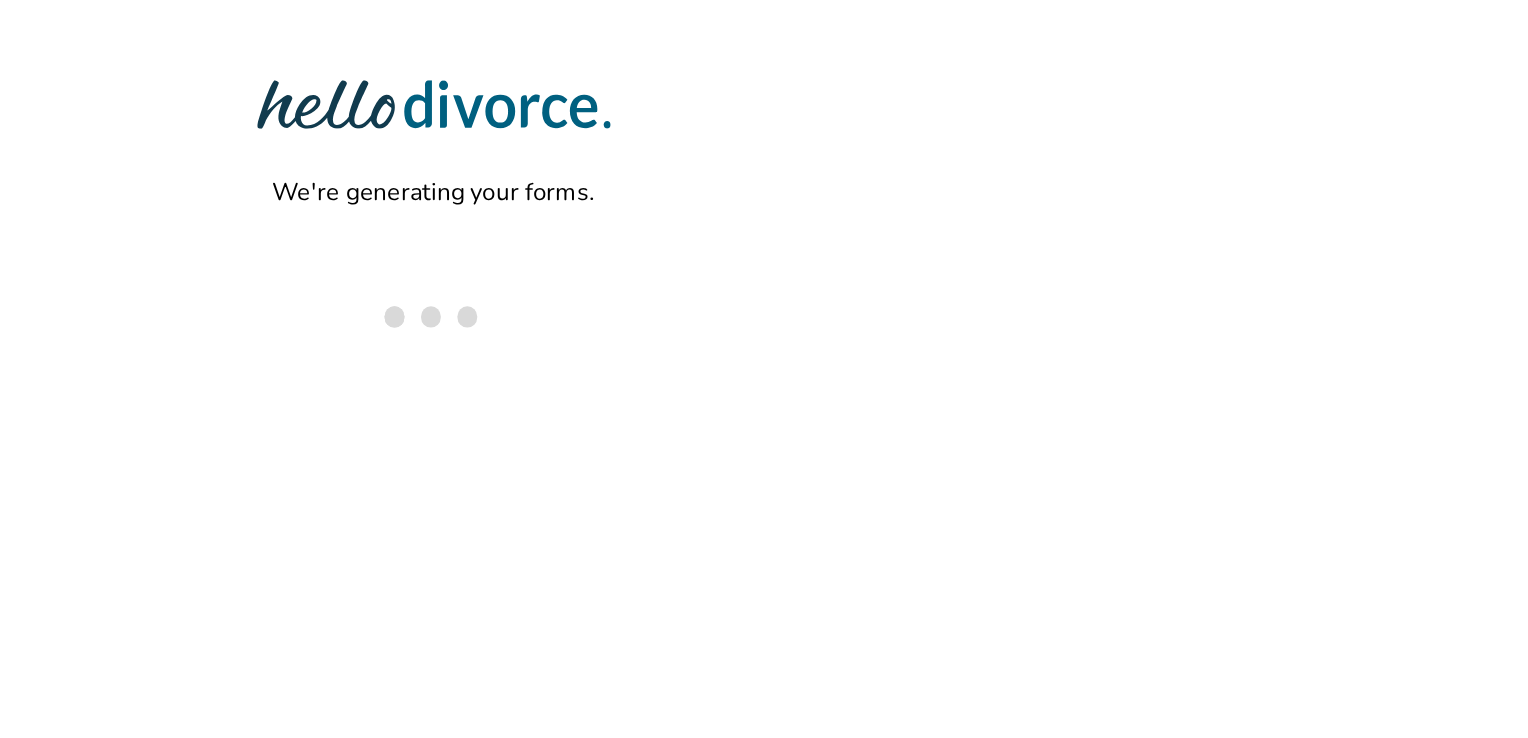 scroll, scrollTop: 0, scrollLeft: 0, axis: both 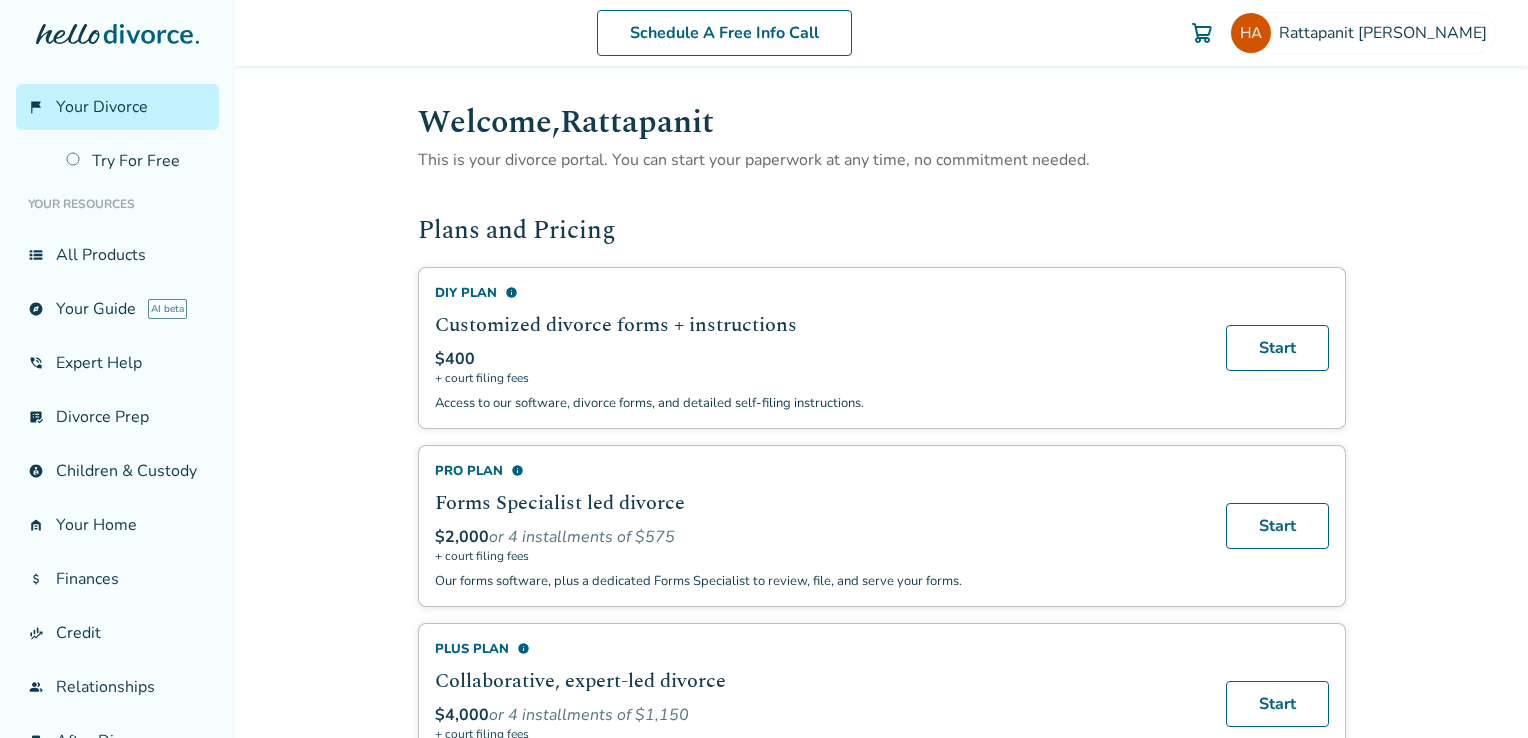 click on "Your Divorce" at bounding box center (102, 107) 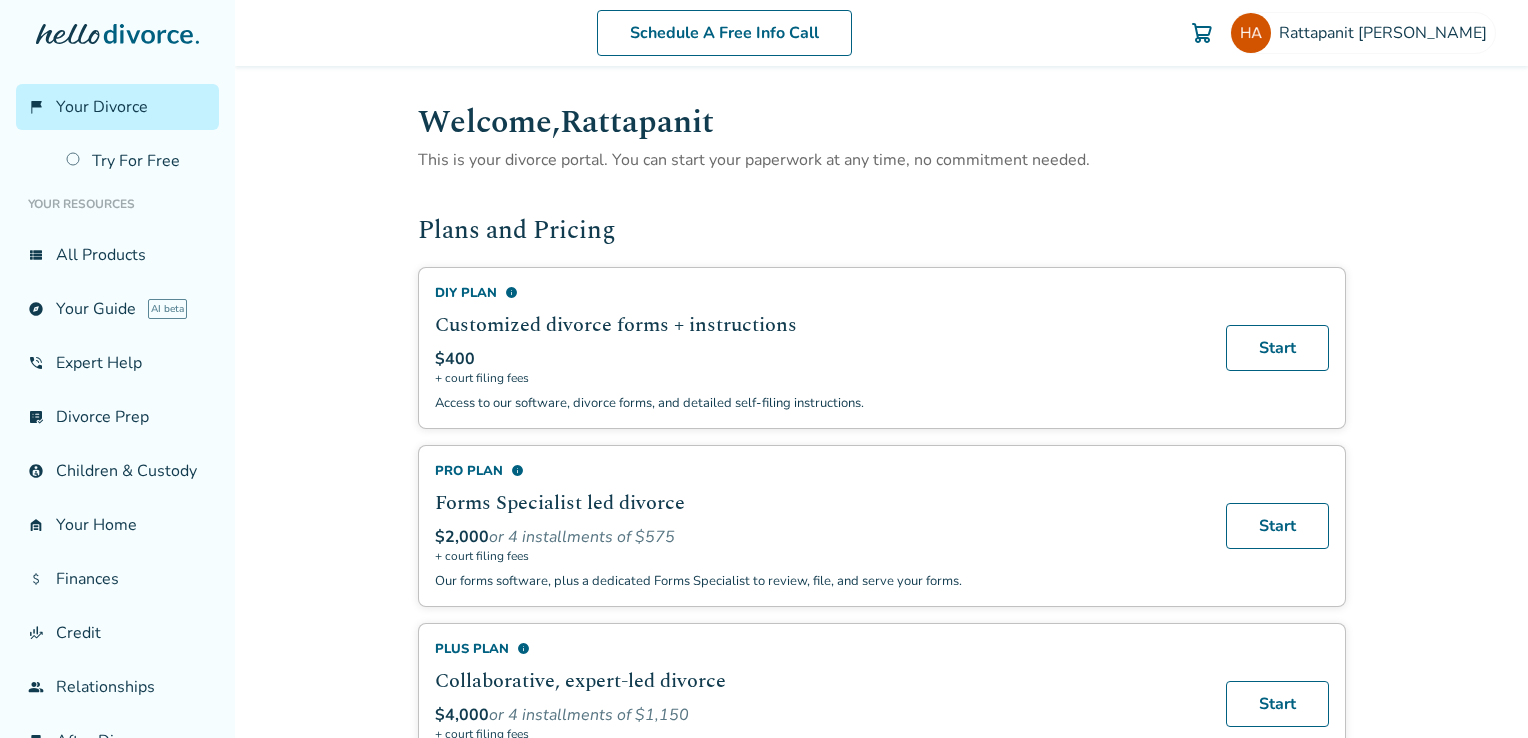 click on "Your Divorce" at bounding box center [102, 107] 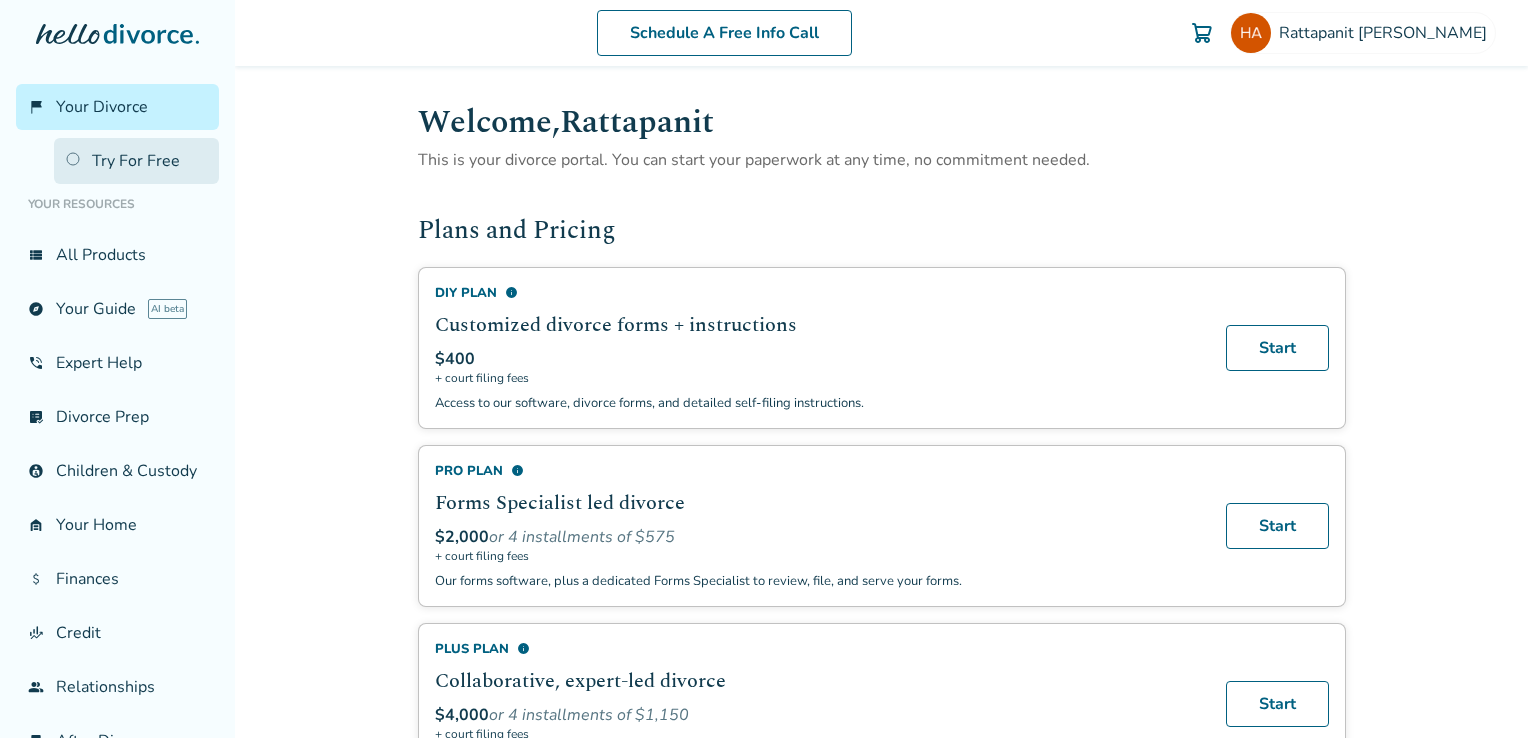 click on "Try For Free" at bounding box center (136, 161) 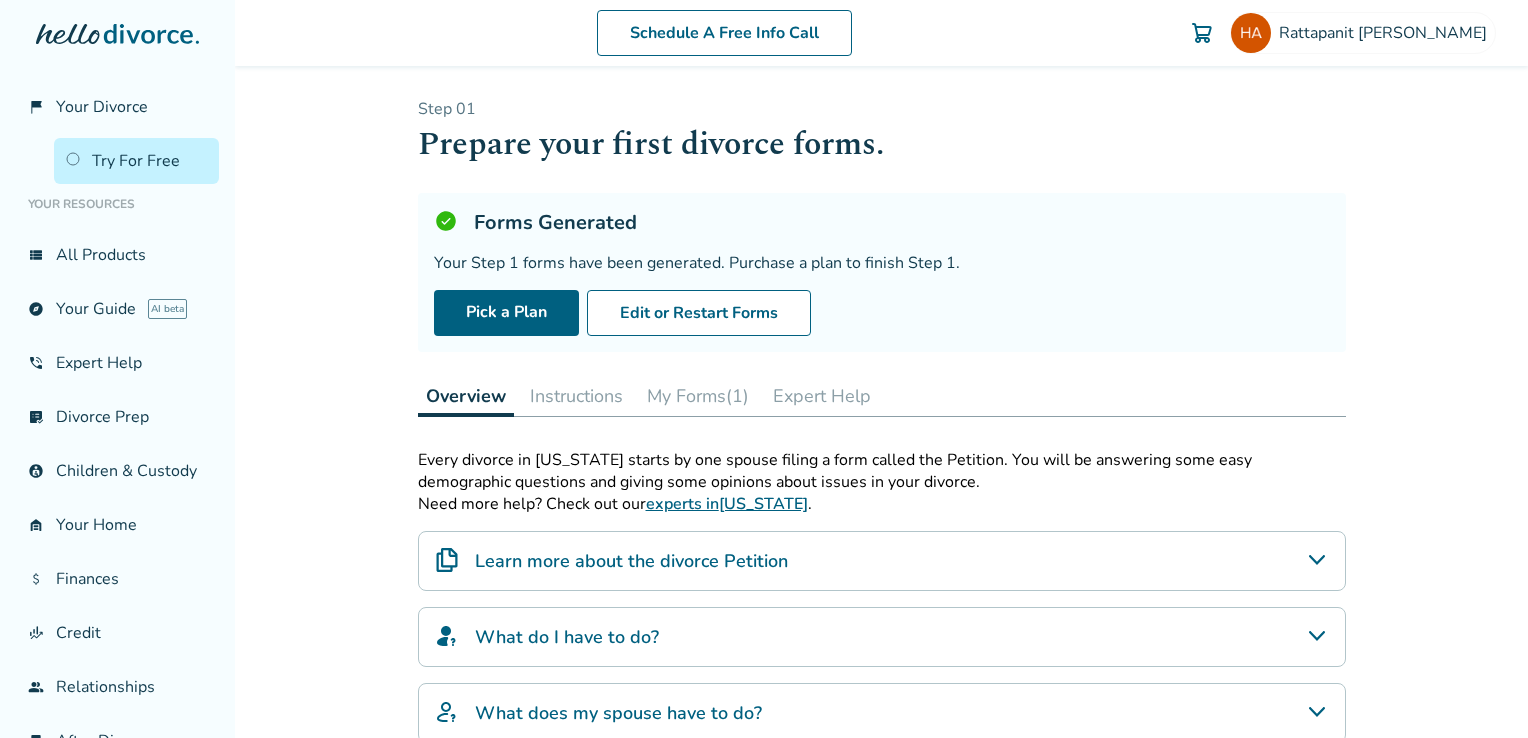 scroll, scrollTop: 0, scrollLeft: 0, axis: both 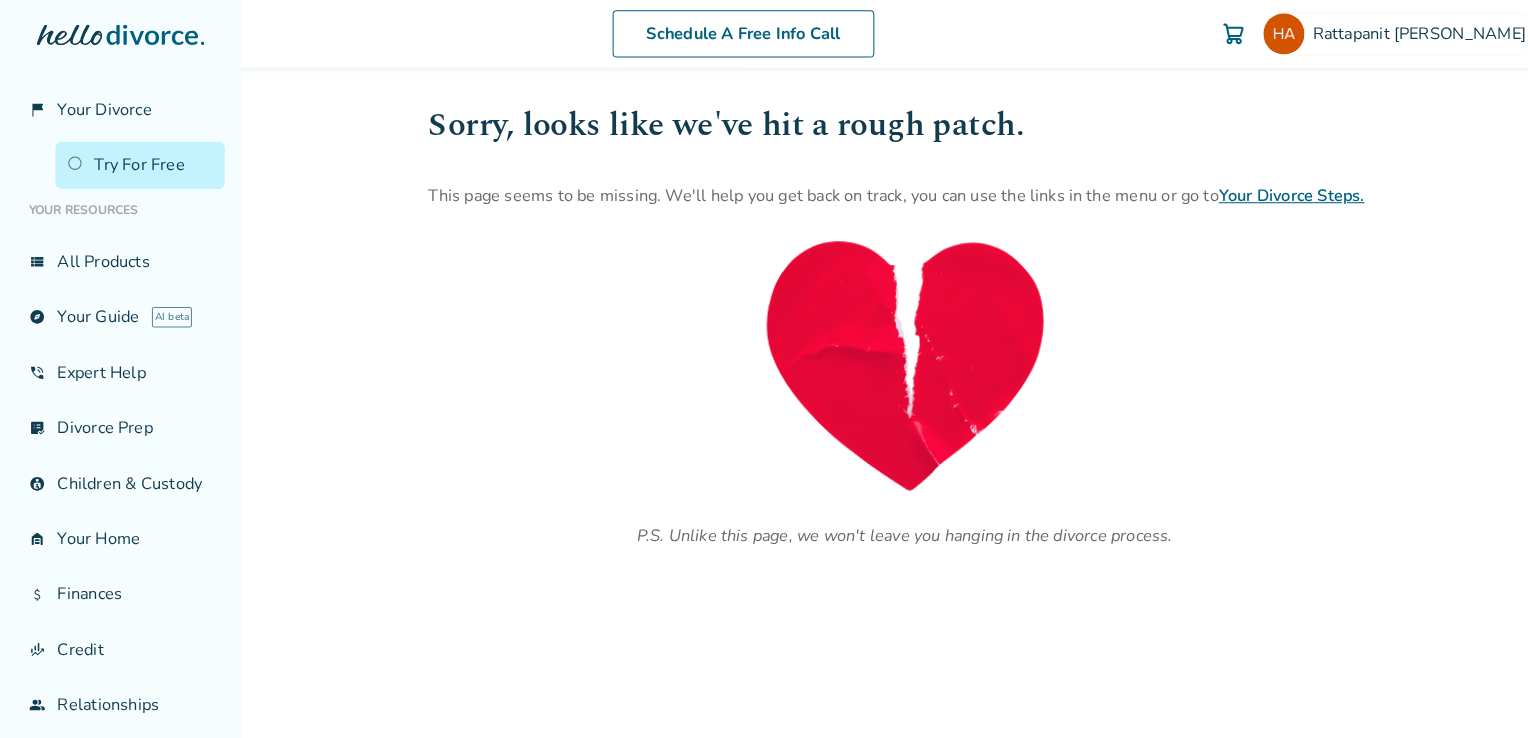 click on "Try For Free" at bounding box center [136, 161] 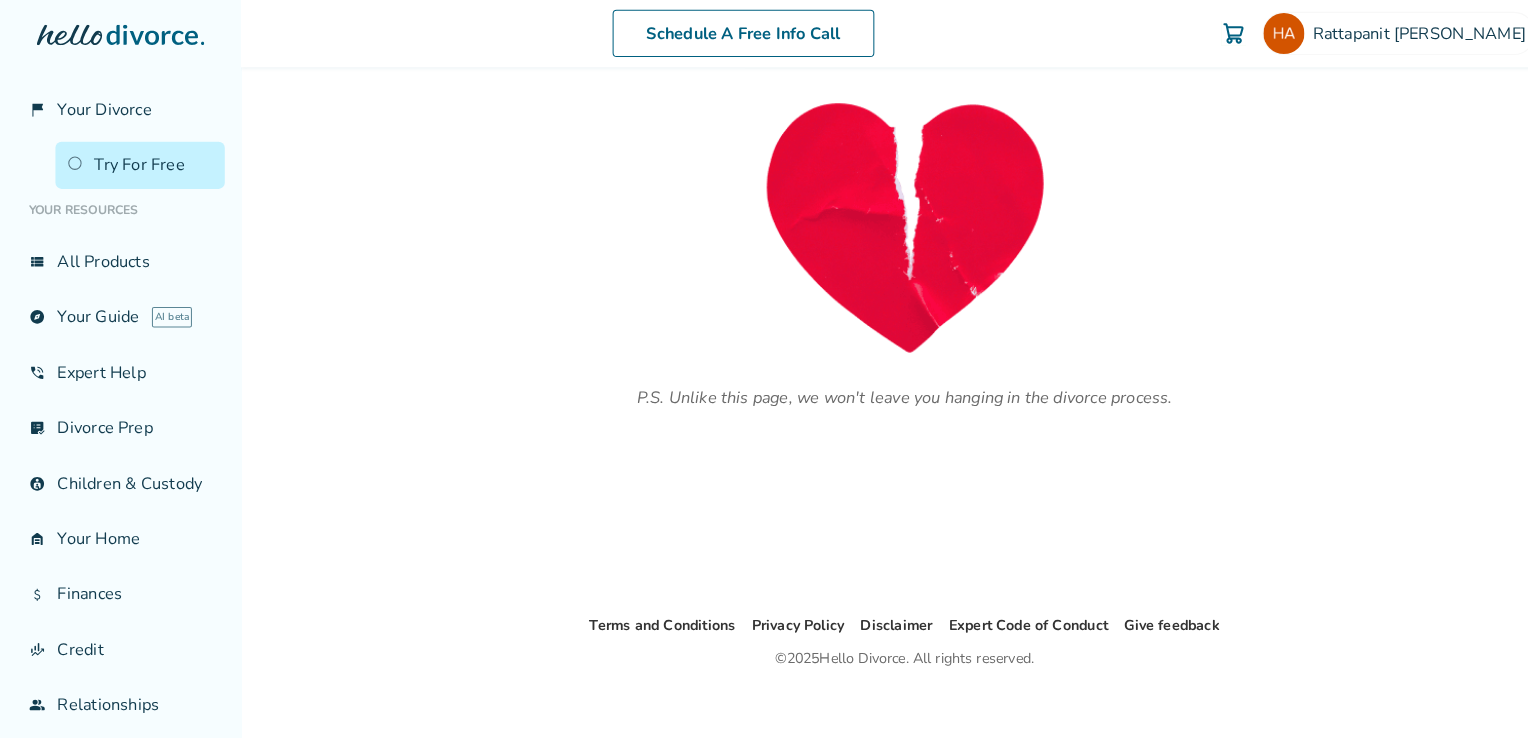 scroll, scrollTop: 0, scrollLeft: 0, axis: both 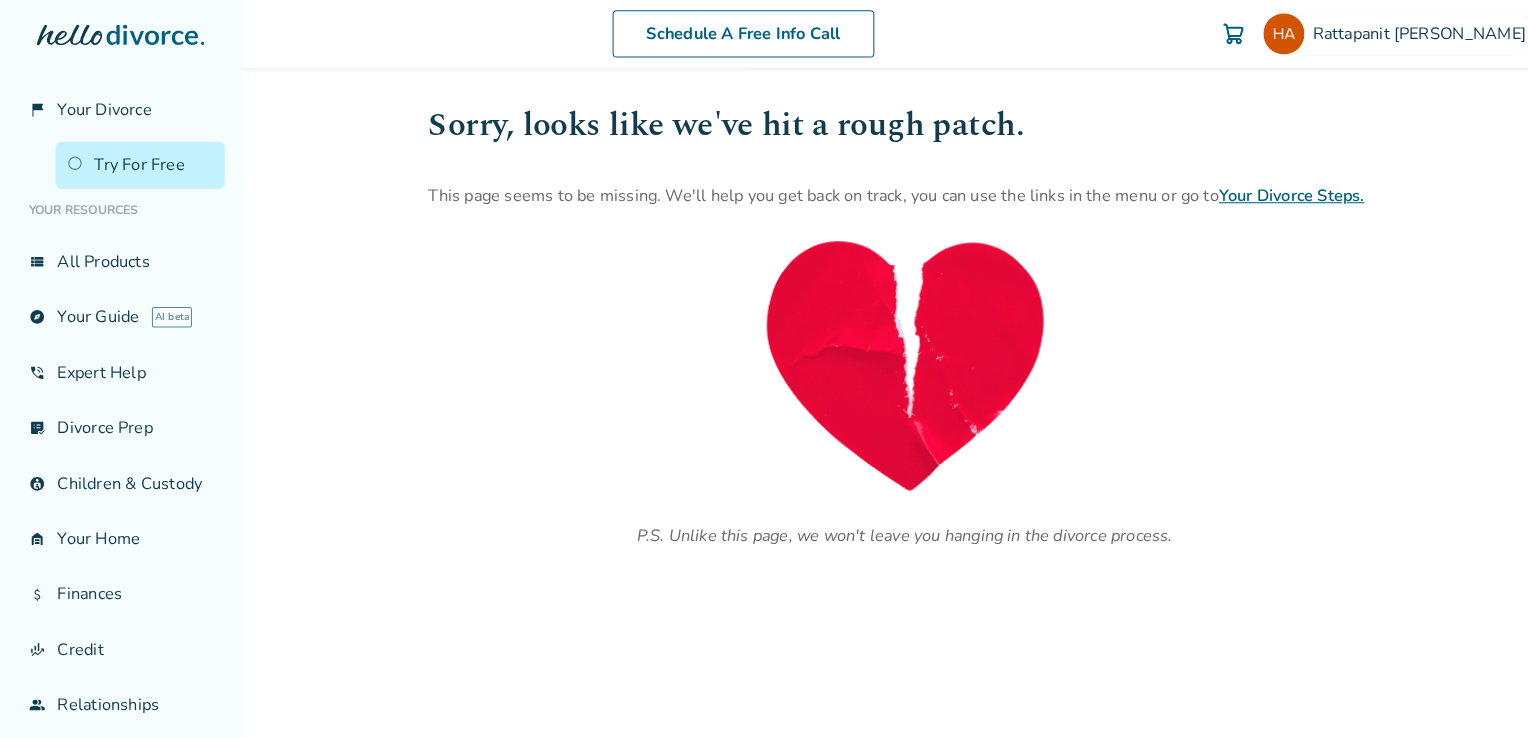 click on "Try For Free" at bounding box center [136, 161] 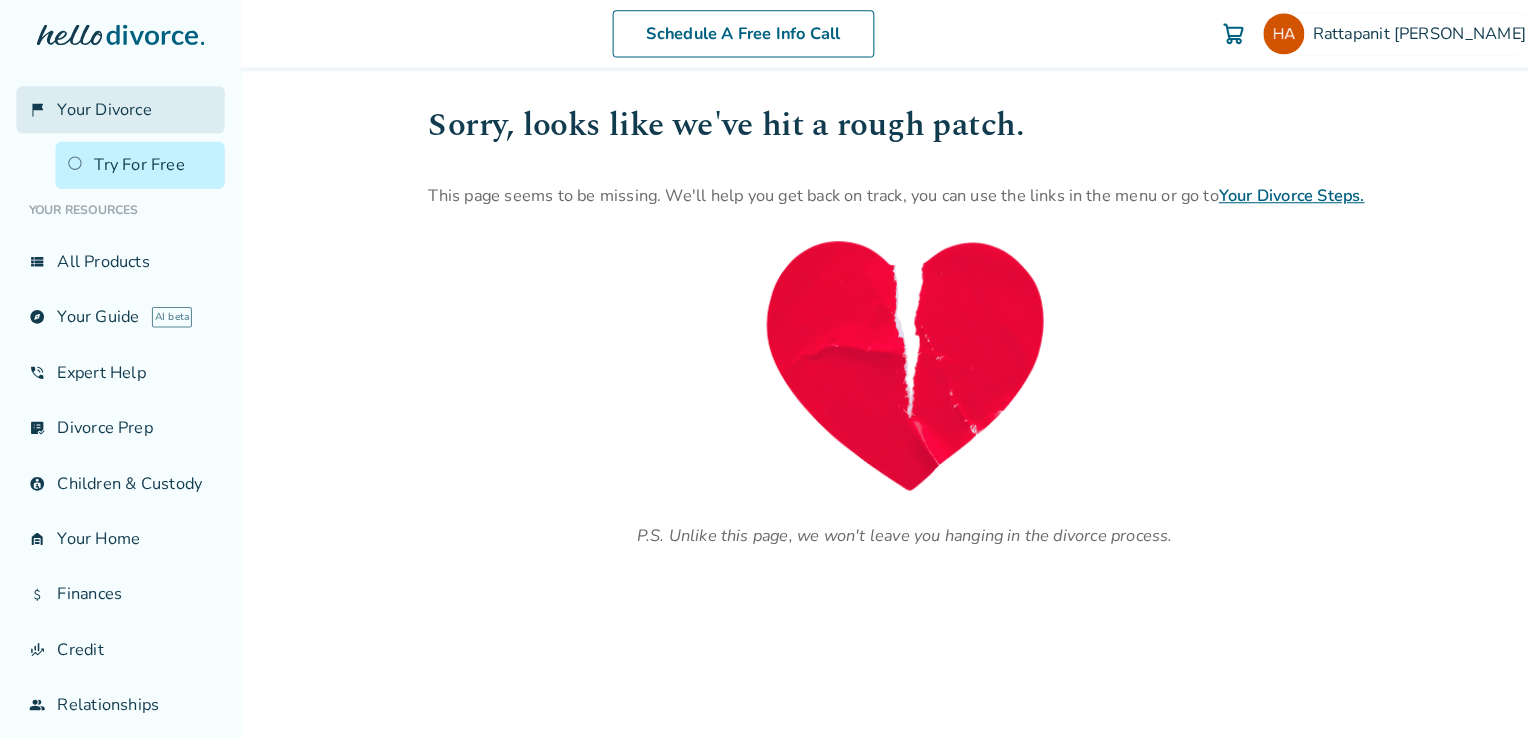 click on "Your Divorce" at bounding box center (102, 107) 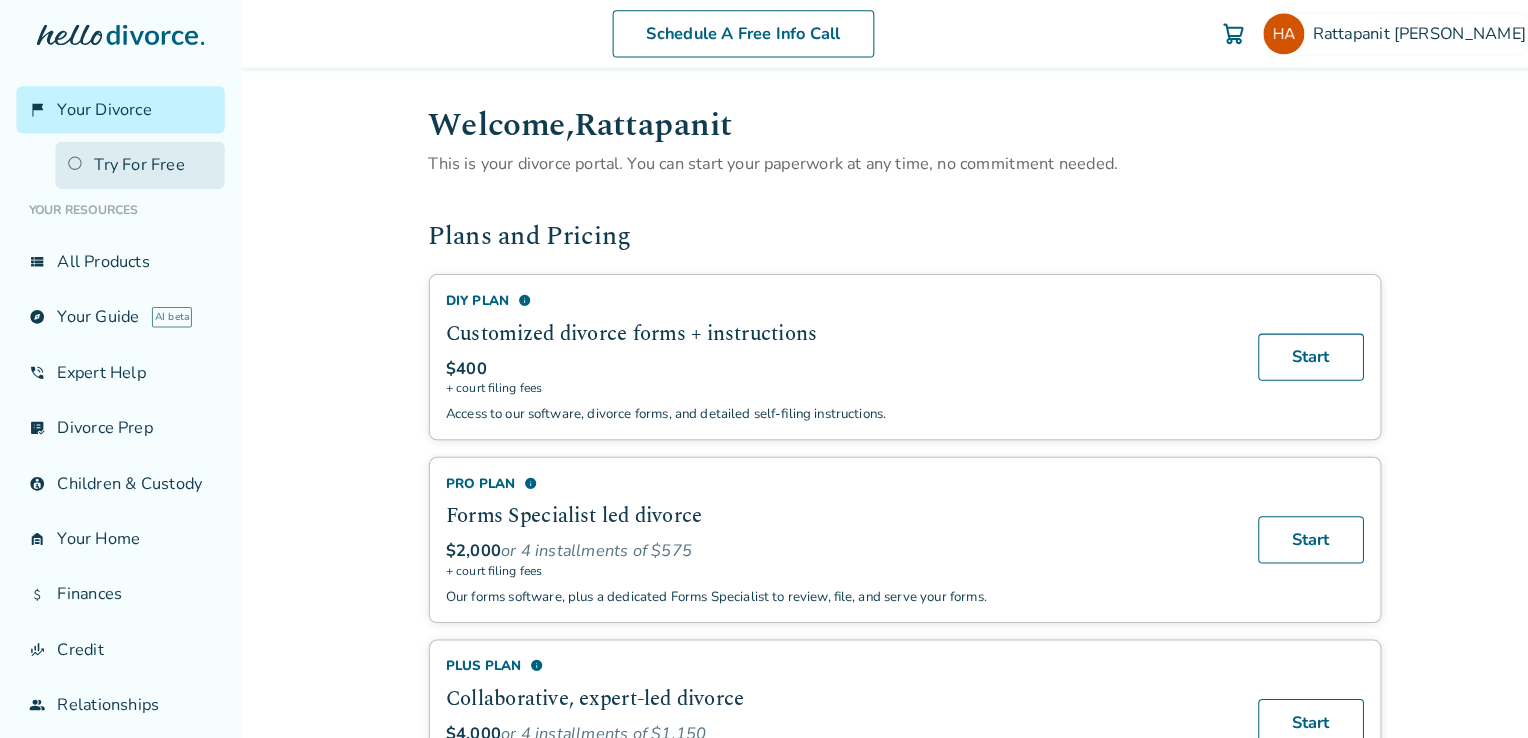 click on "Try For Free" at bounding box center [136, 161] 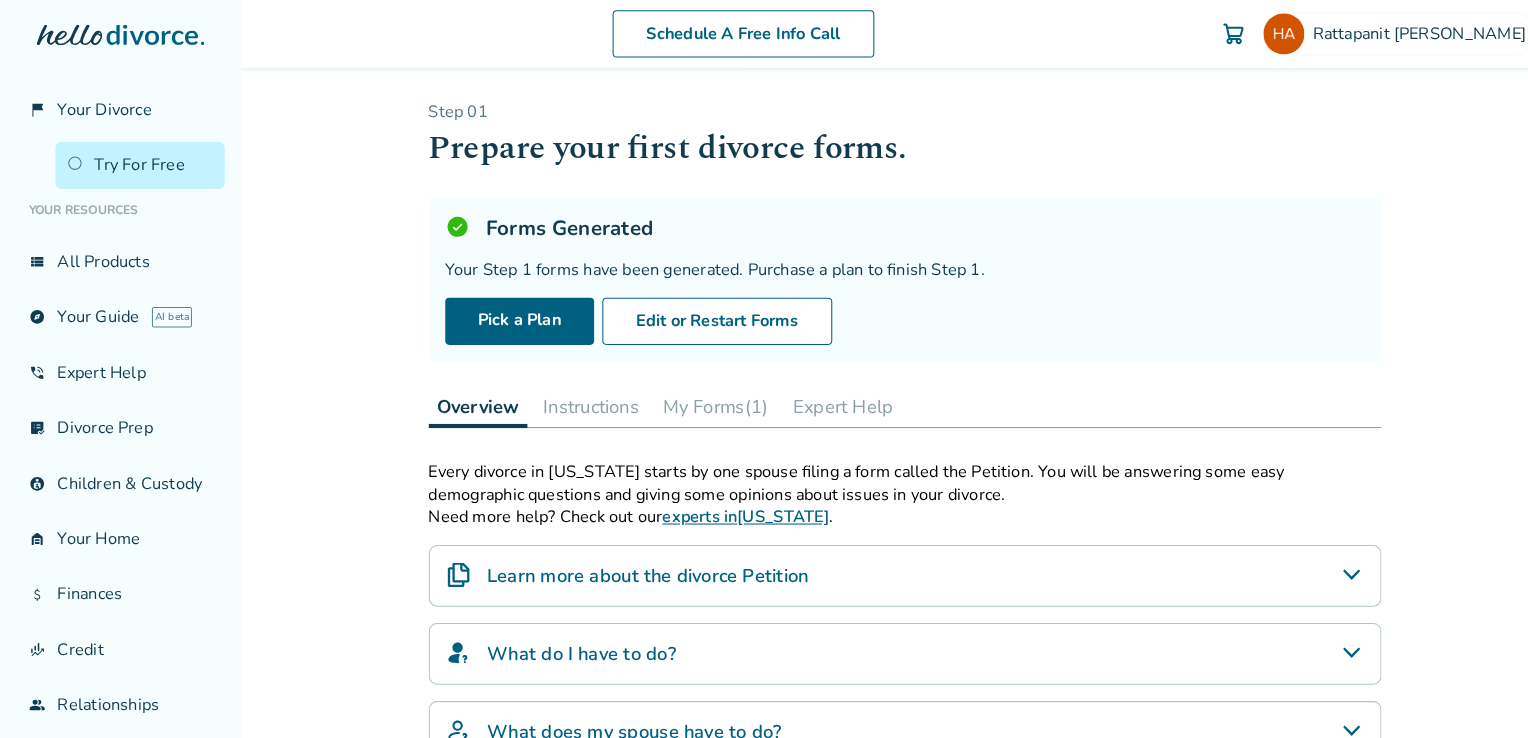 click on "Try For Free" at bounding box center [136, 161] 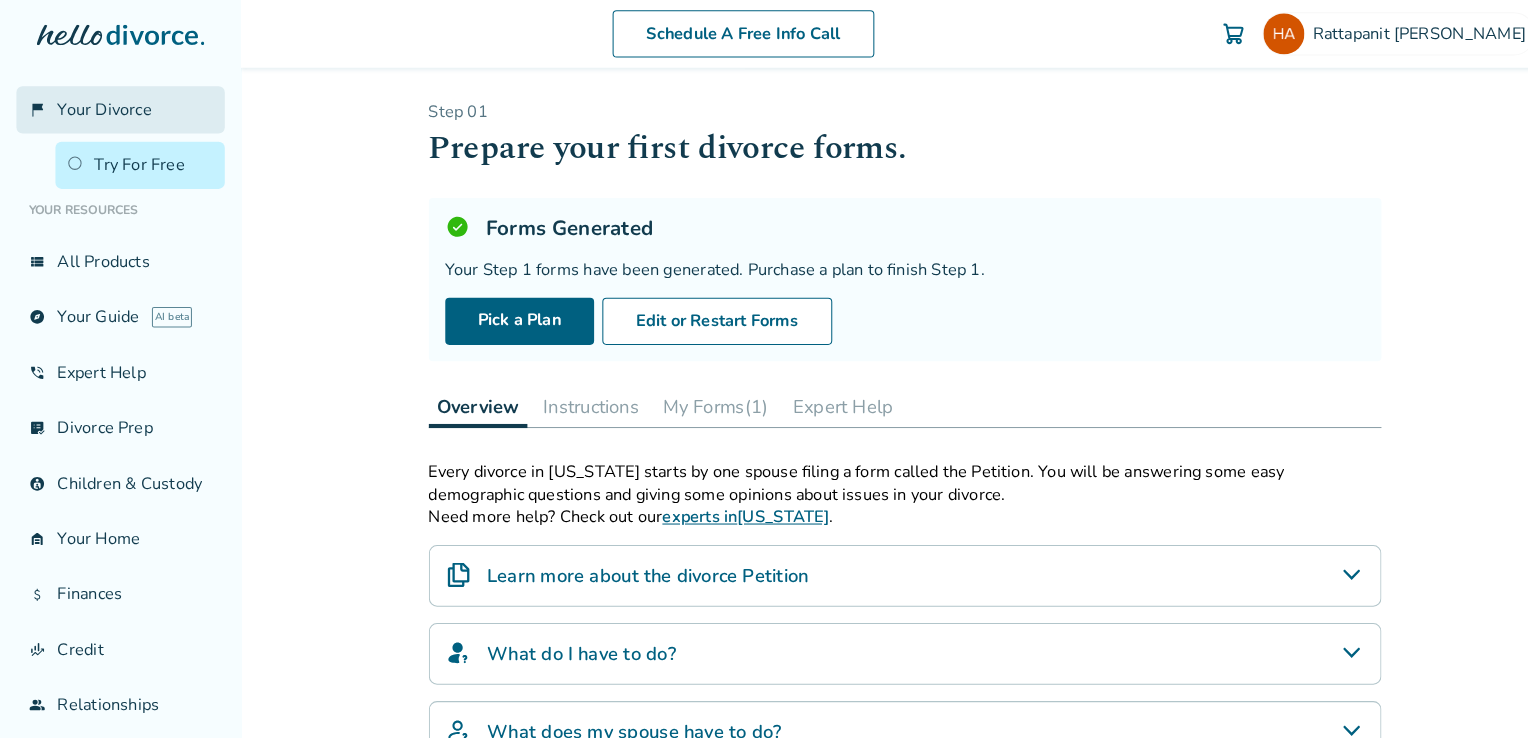 click on "Your Divorce" at bounding box center [102, 107] 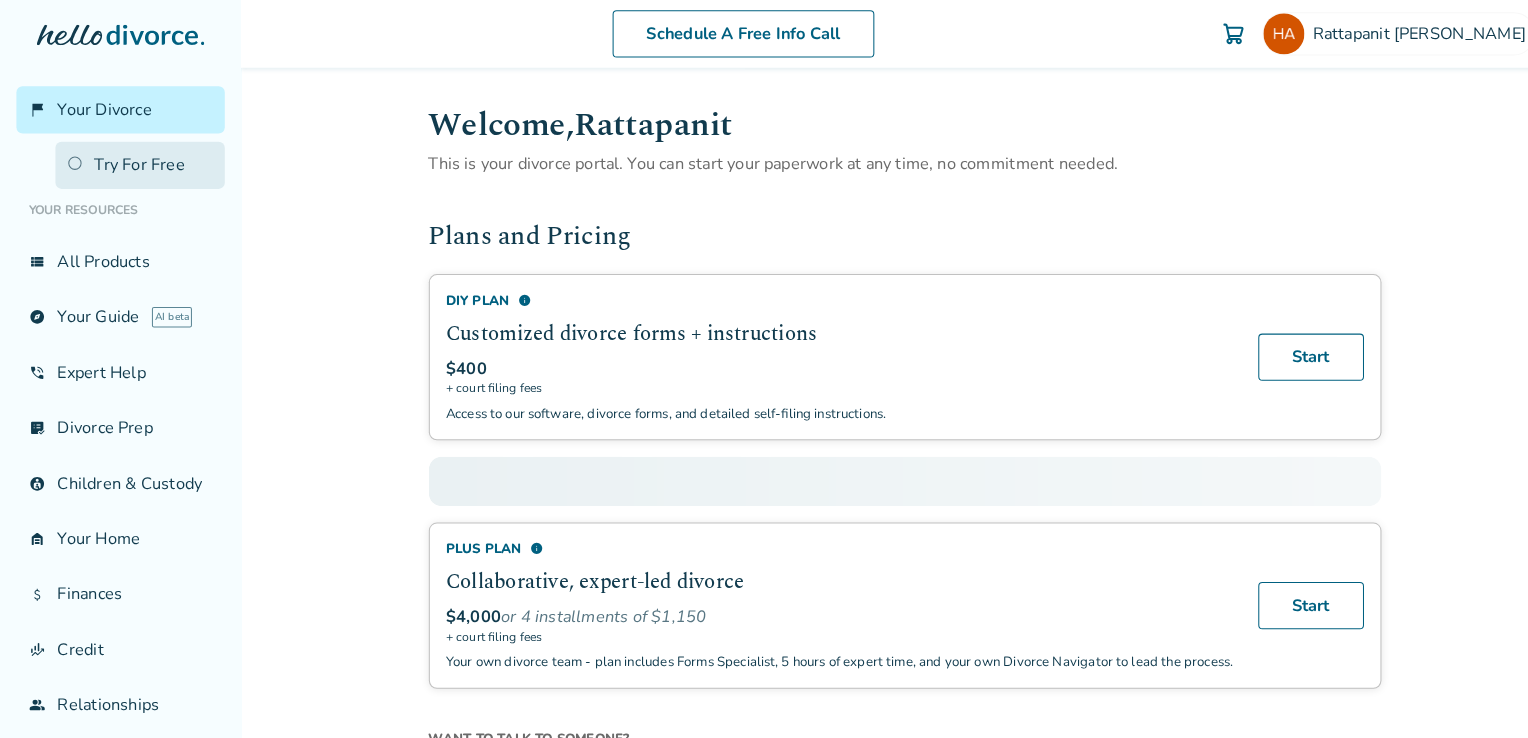 click on "Try For Free" at bounding box center [136, 161] 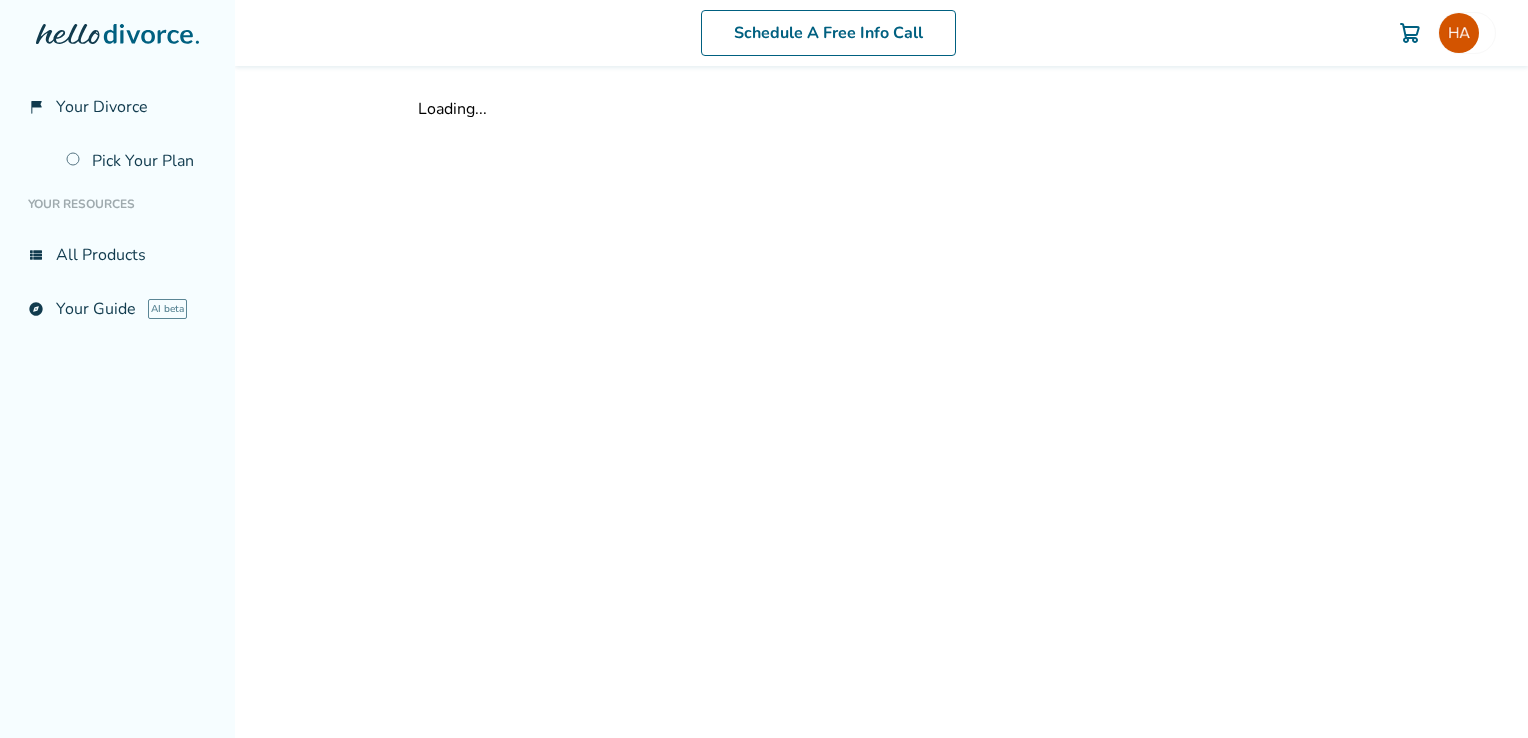 scroll, scrollTop: 0, scrollLeft: 0, axis: both 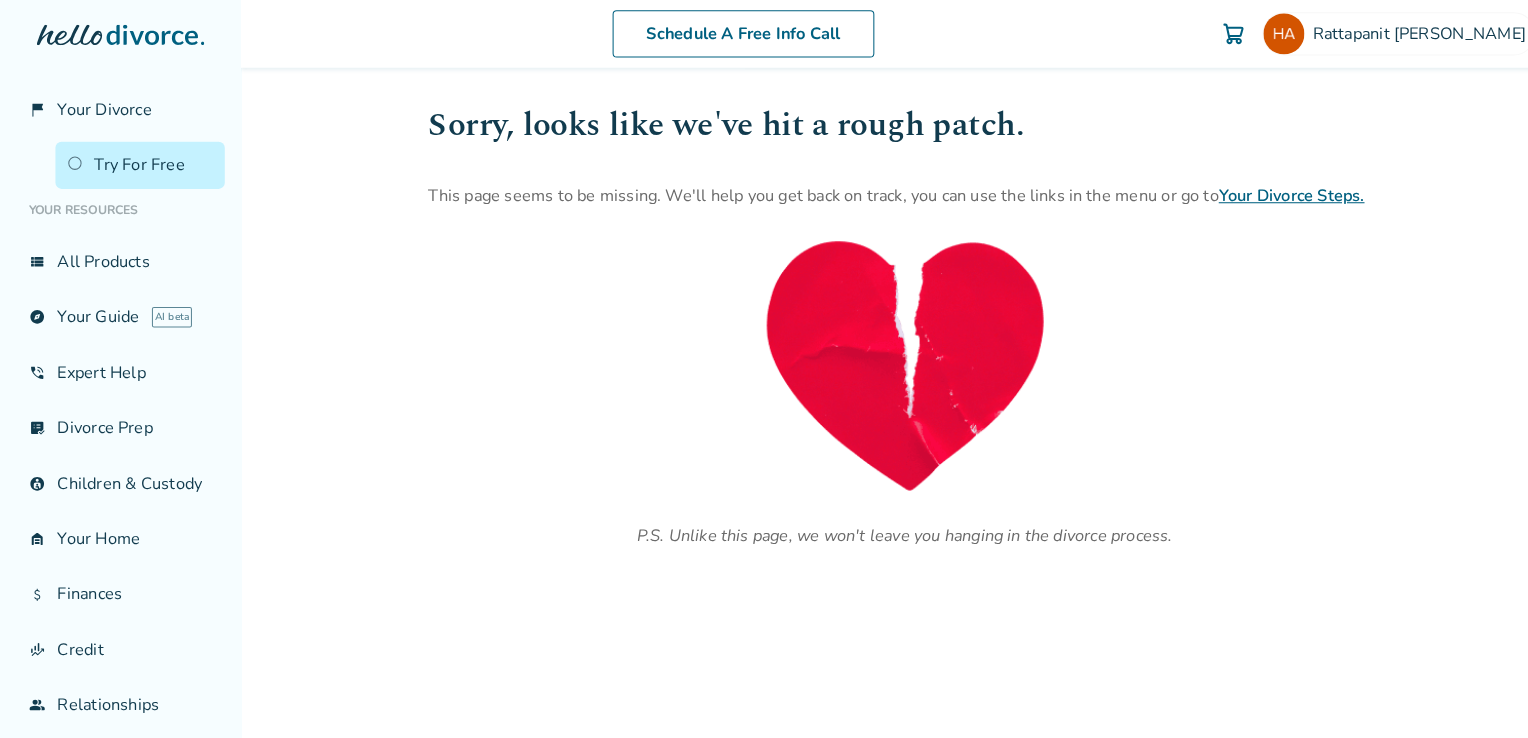 click on "Try For Free" at bounding box center [136, 161] 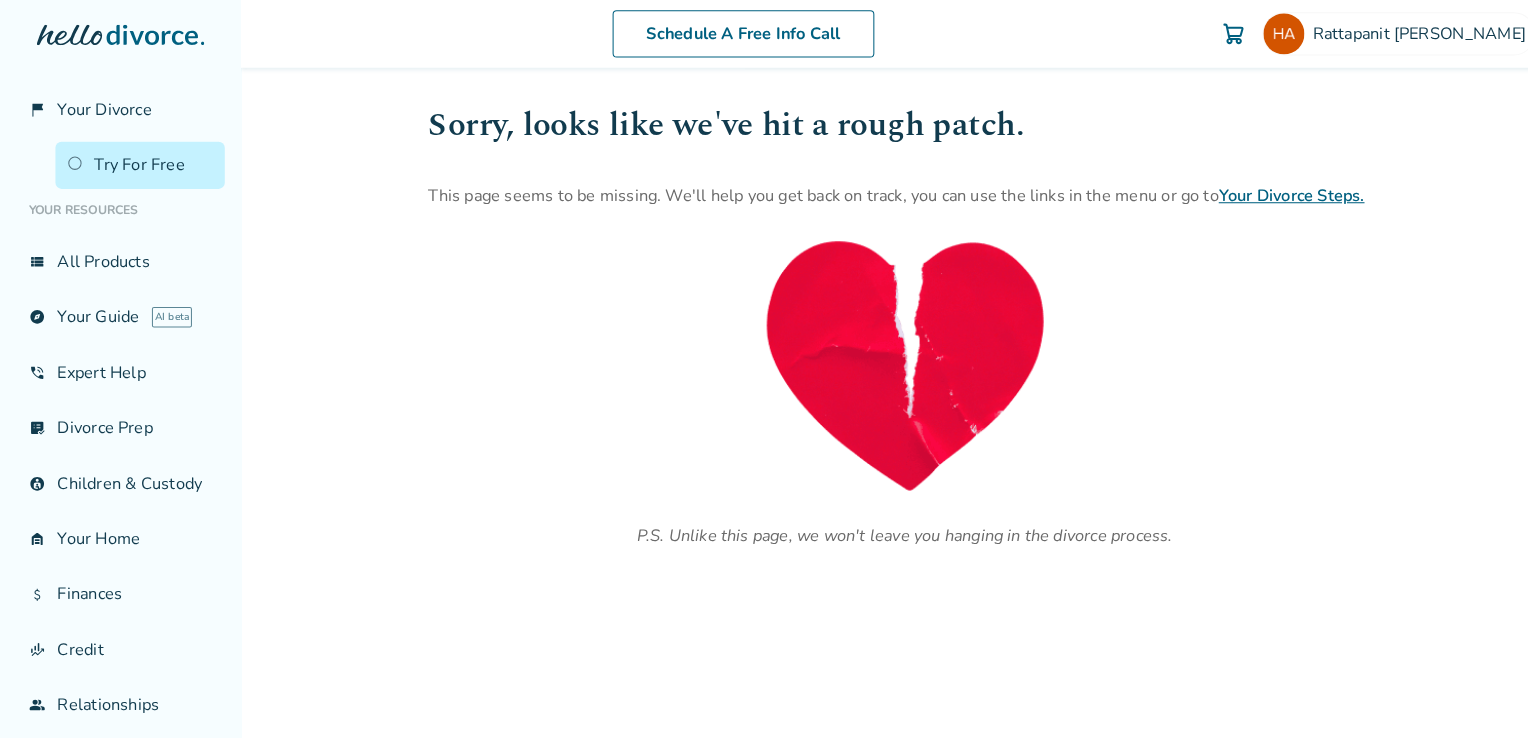 click on "Try For Free" at bounding box center (136, 161) 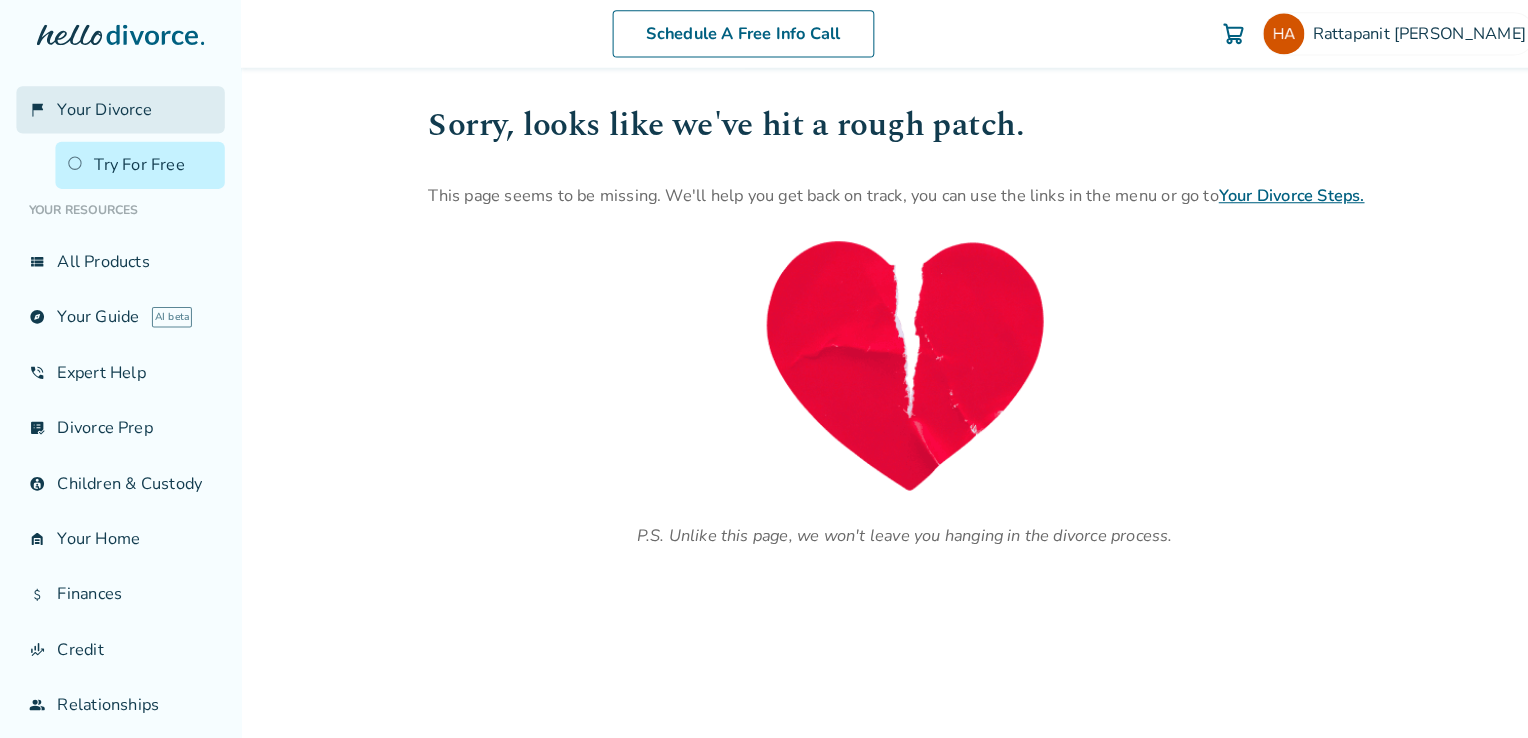 click on "Your Divorce" at bounding box center (102, 107) 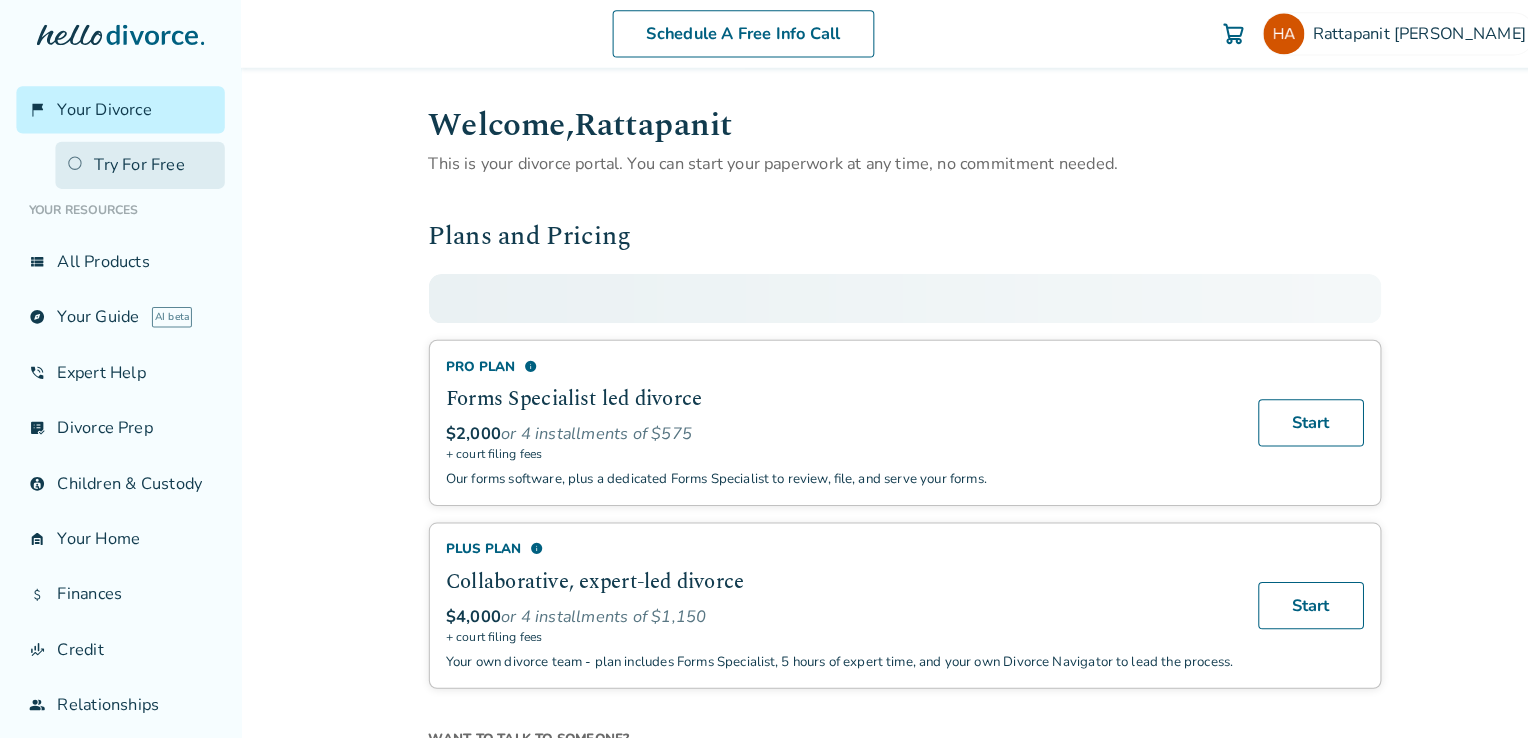 click on "Try For Free" at bounding box center (136, 161) 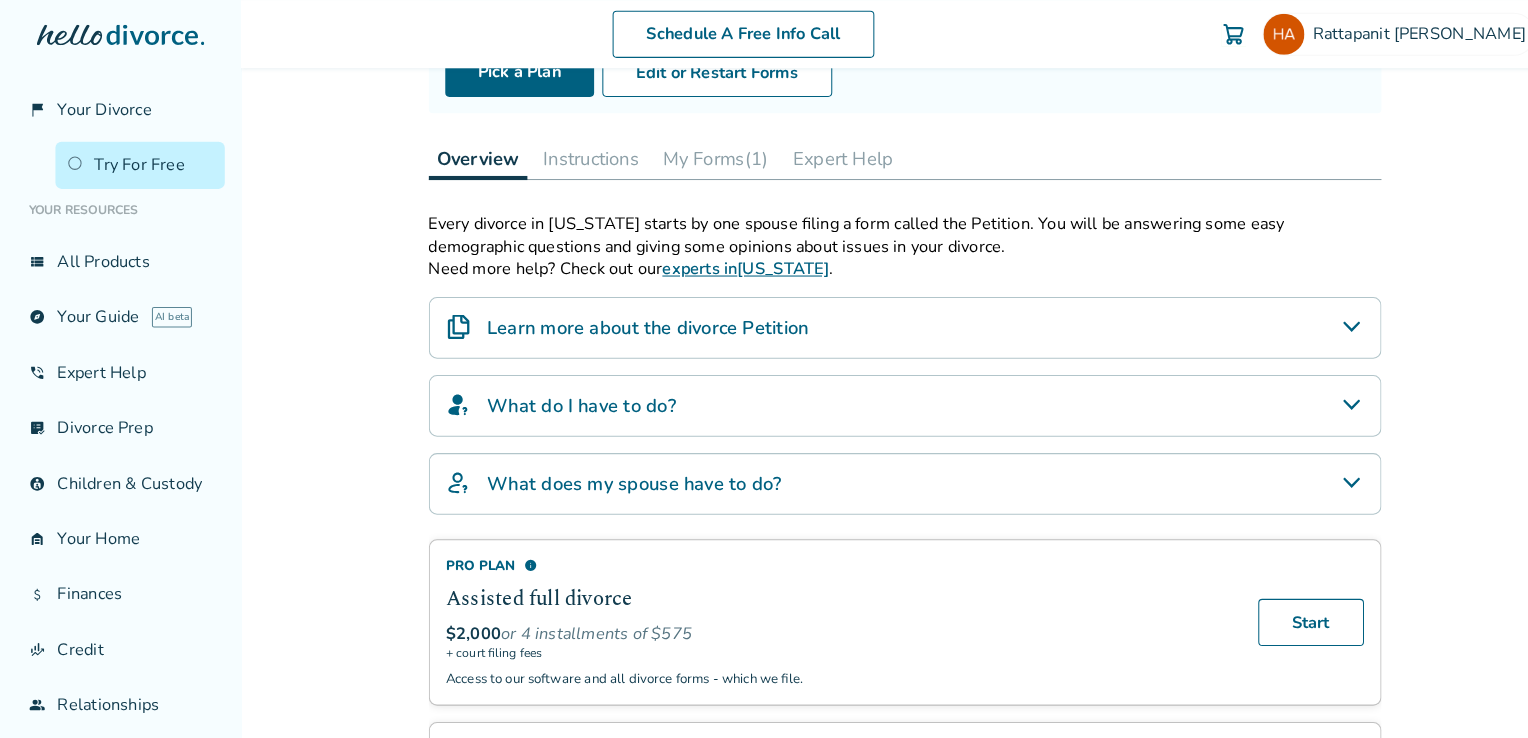 scroll, scrollTop: 0, scrollLeft: 0, axis: both 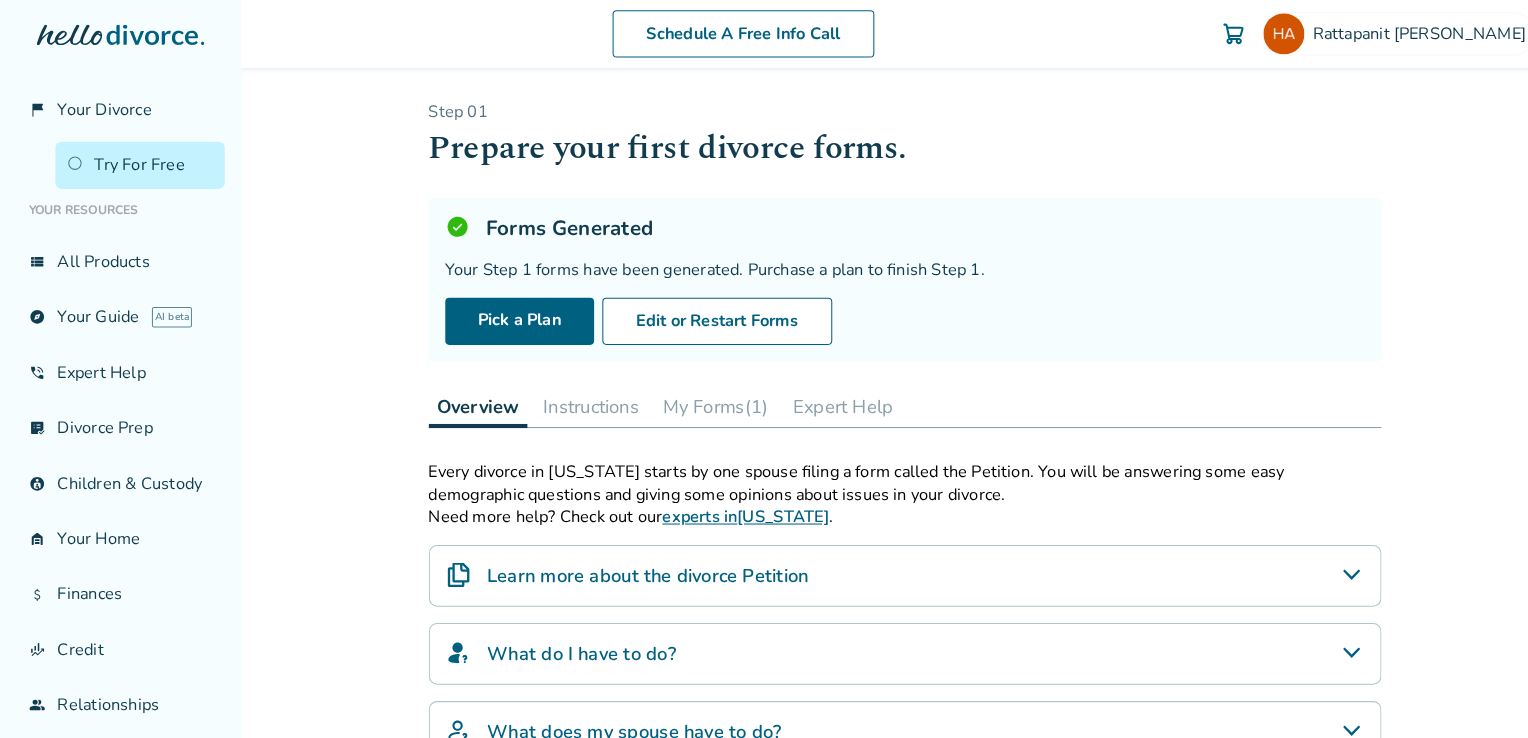 click on "Schedule A Free Info Call Rattapanit   Seymour Schedule A Free Call Rattapanit   Seymour happygirl.seymour@gmail.com Profile Orders Payments Sign Out Close Added to cart Step 0 1 Prepare your first divorce forms. Forms Generated Your Step 1 forms have been generated. Purchase a plan to finish Step 1. Pick a Plan Edit or Restart Forms Overview Instructions My Forms  (1) Expert Help Every divorce in California starts by one spouse filing a form called the Petition. You will be answering some easy demographic questions and giving some opinions about issues in your divorce. Need more help? Check out our  experts in  California . Learn more about the divorce Petition What is a Petition The Petition (and the other forms that go with it)  include information about you, your spouse, and your children, and gives the court some high-level information about how you might want to handle custody, asset division, and support. These are not final decisions – that comes later in the process. What do I have to do? here" at bounding box center (881, 369) 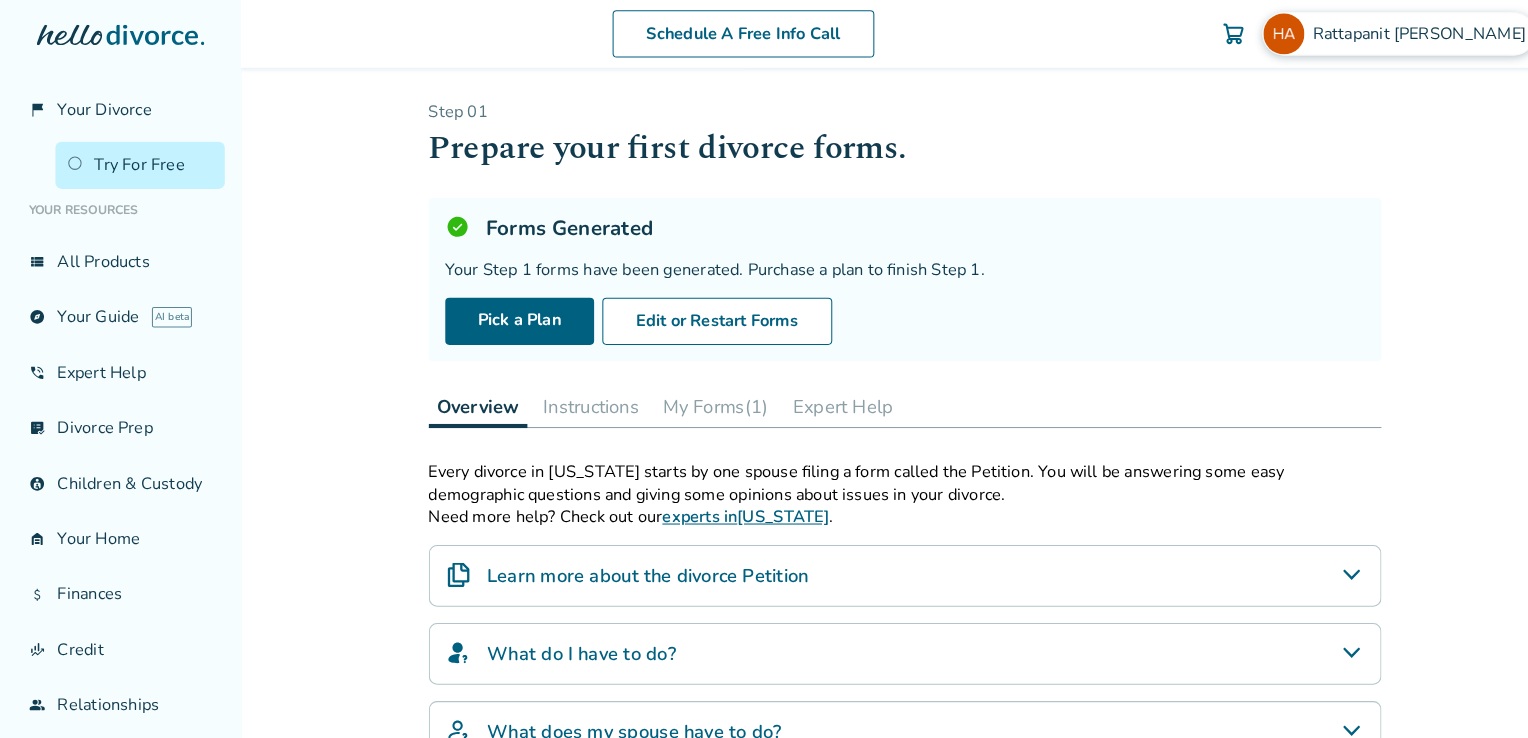 click on "Rattapanit   Seymour" at bounding box center [1387, 33] 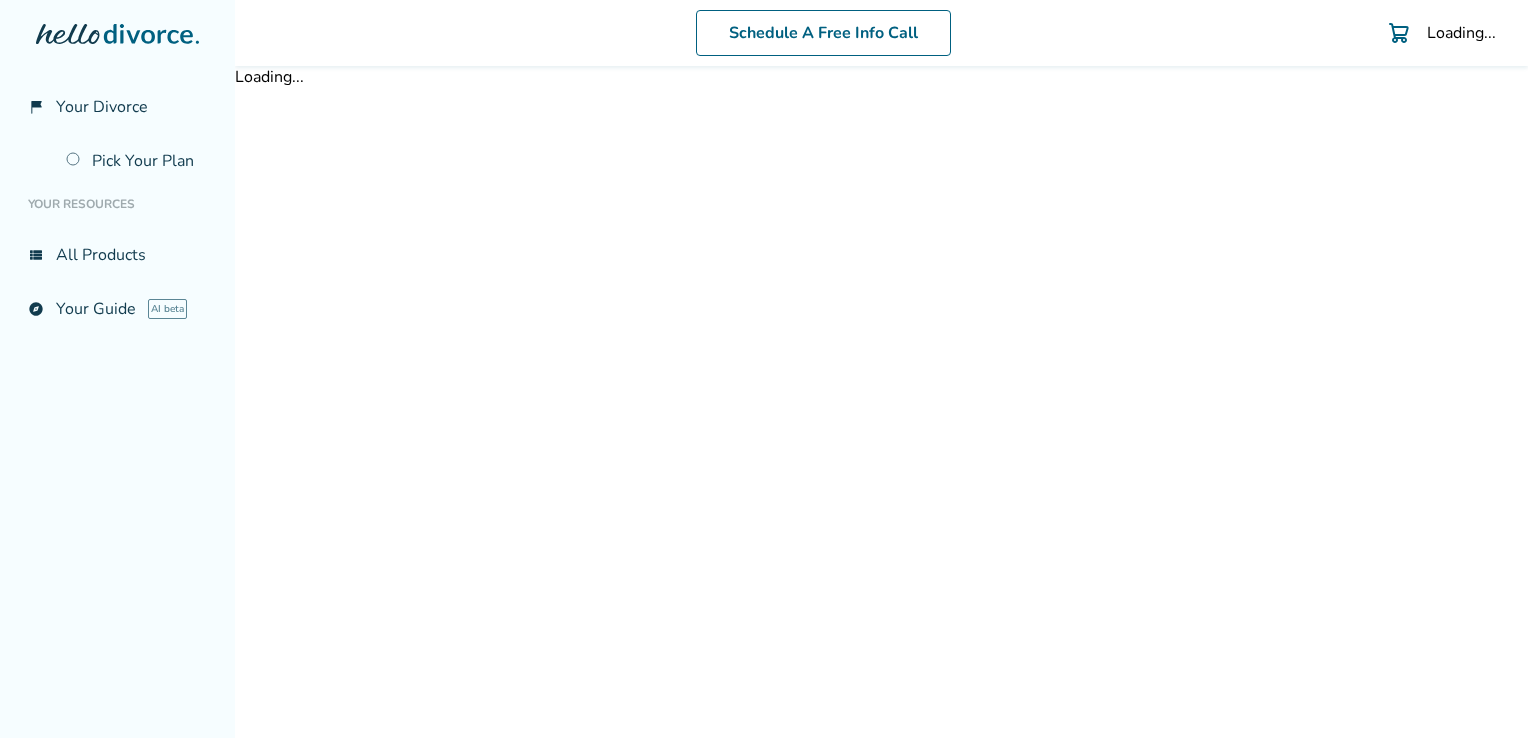 scroll, scrollTop: 0, scrollLeft: 0, axis: both 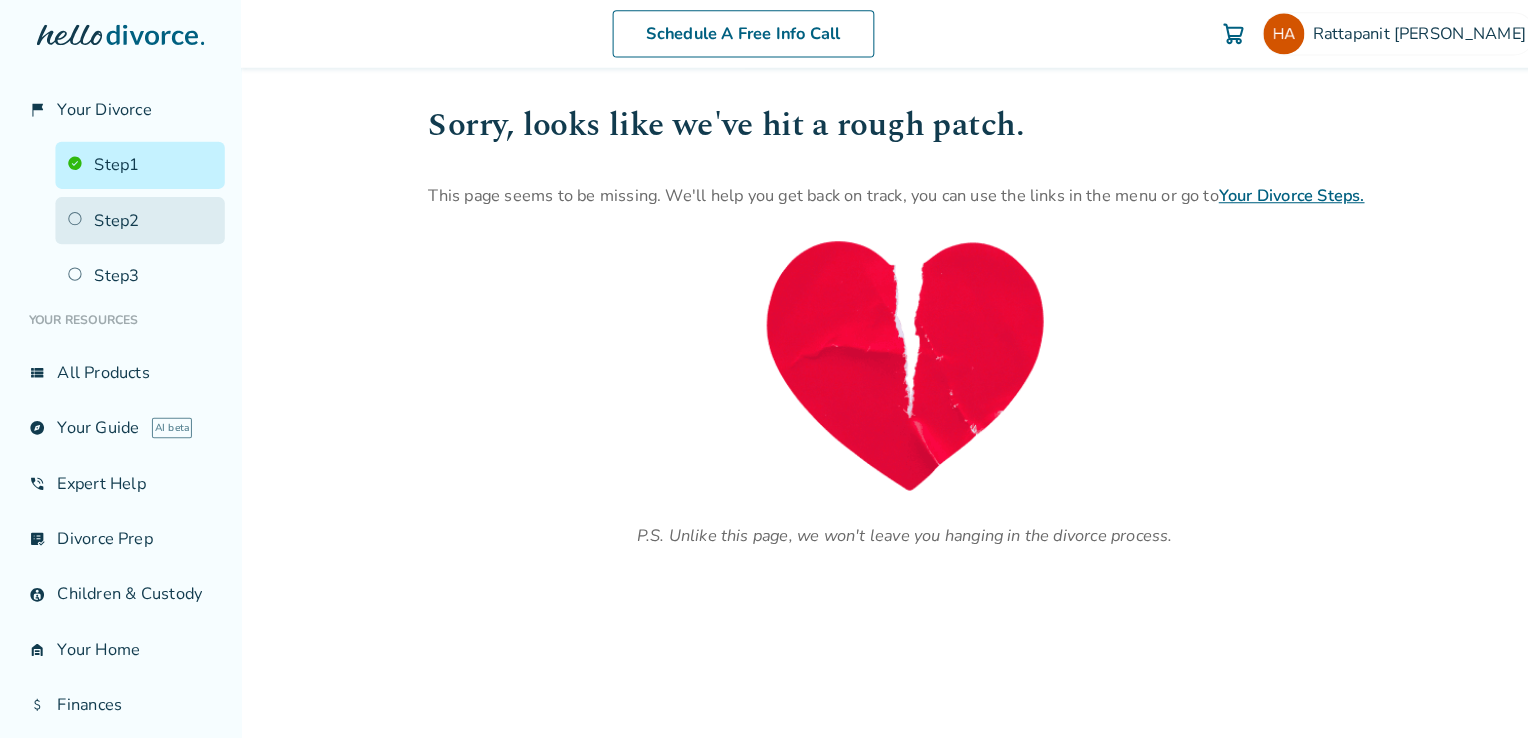 click on "Step  2" at bounding box center (136, 215) 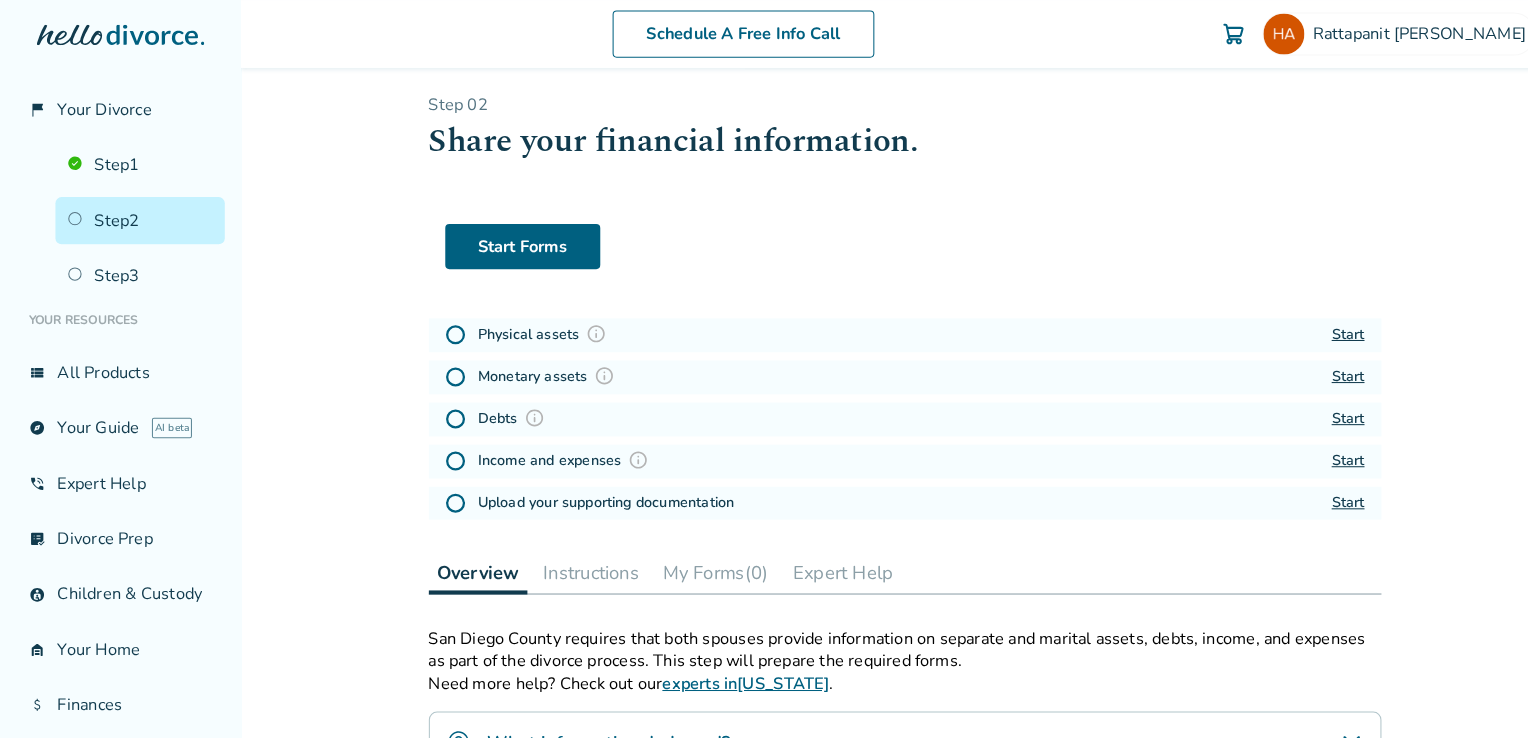 scroll, scrollTop: 0, scrollLeft: 0, axis: both 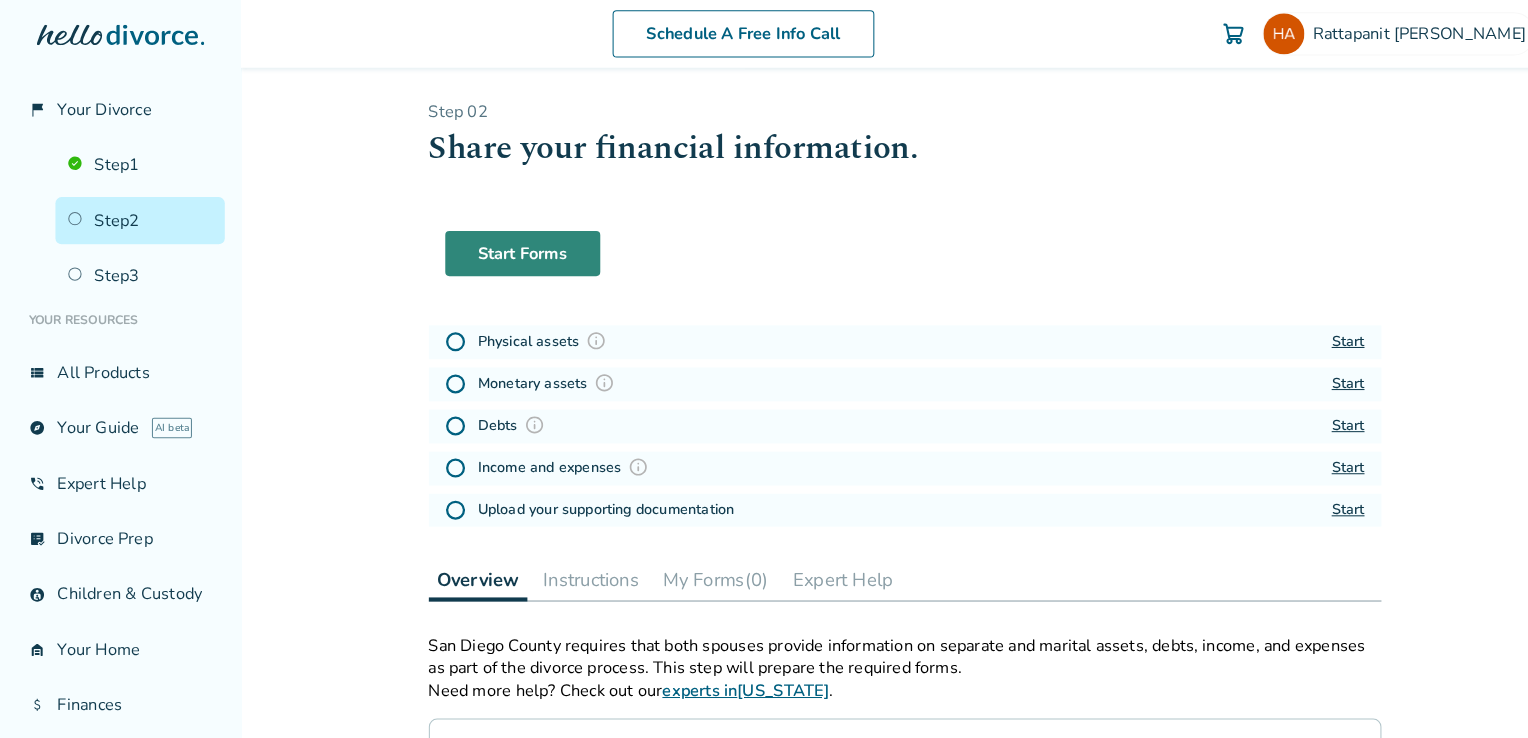 click on "Start Forms" at bounding box center [509, 247] 